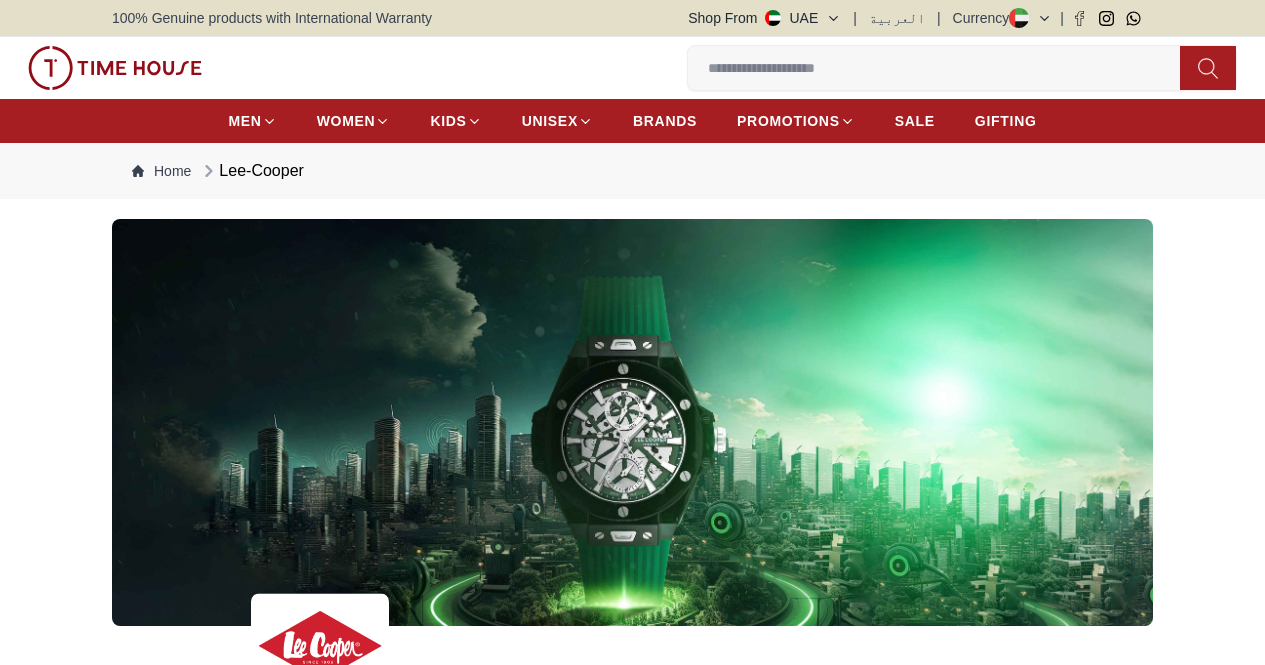 scroll, scrollTop: 600, scrollLeft: 0, axis: vertical 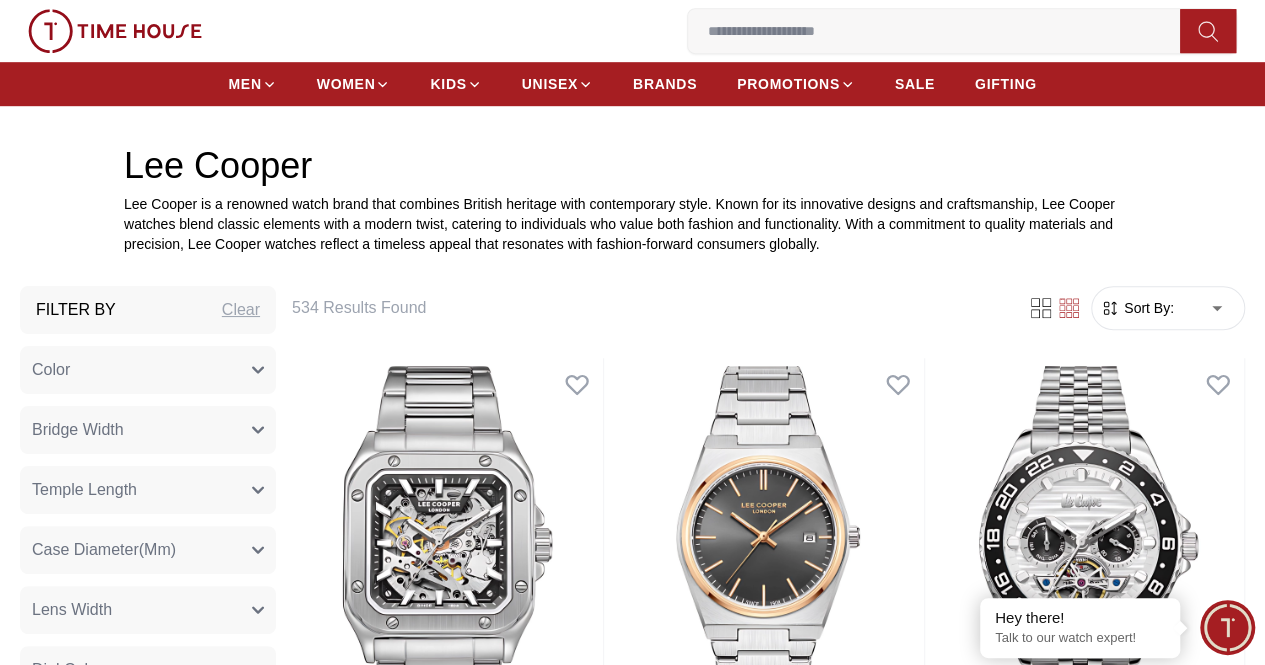 click on "Home Lee-Cooper Lee Cooper Lee Cooper is a renowned watch brand that combines British heritage with contemporary style. Known for its innovative designs and craftsmanship, Lee Cooper watches blend classic elements with a modern twist, catering to individuals who value both fashion and functionality. With a commitment to quality materials and precision, Lee Cooper watches reflect a timeless appeal that resonates with fashion-forward consumers globally. Filter By Clear Color Black Green Blue Red Dark Blue Silver Silver / Black Rose Gold Grey White Mop Silver / Silver Dark Blue / Silver Silver / Gold Silver / Rose Gold Black / Black Yellow Brown White Mop / Silver Blue / Rose Gold Pink Green /Silver Purple Silver Silver Silver / Blue Bridge Width 19 mm 21 mm 22 mm -2 mm 2 mm 18 mm 17 mm 14 mm 16 mm -1 mm" at bounding box center (632, 2371) 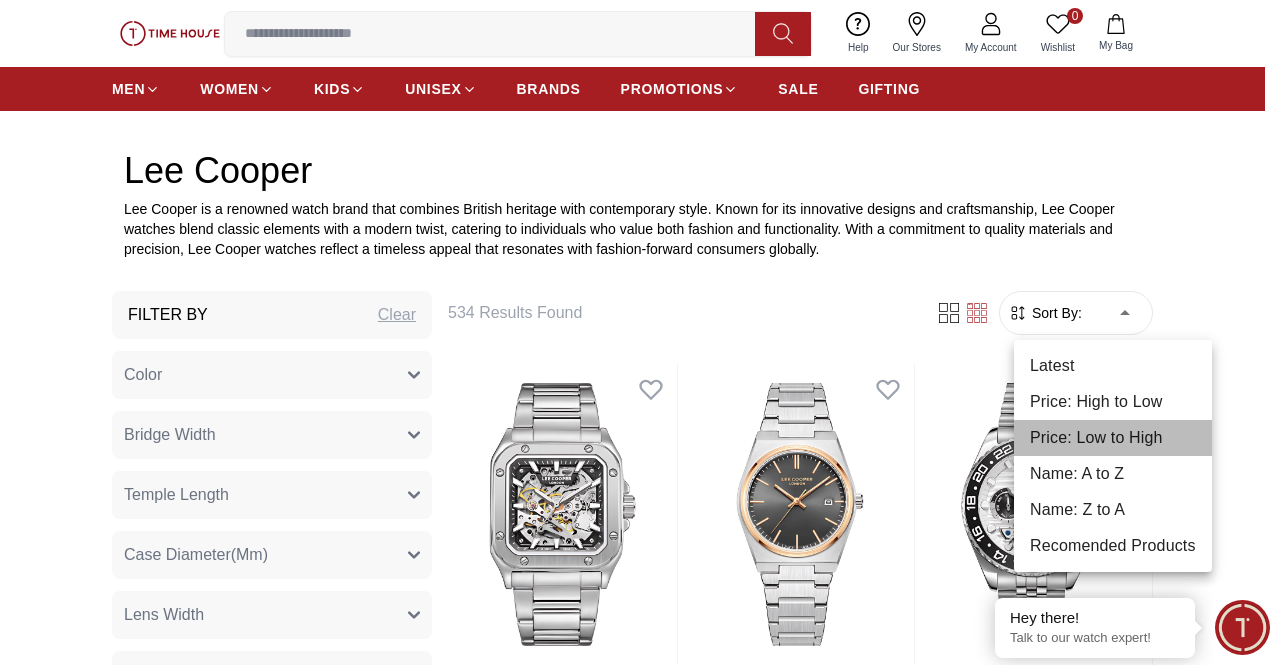 click on "Price: Low to High" at bounding box center [1113, 438] 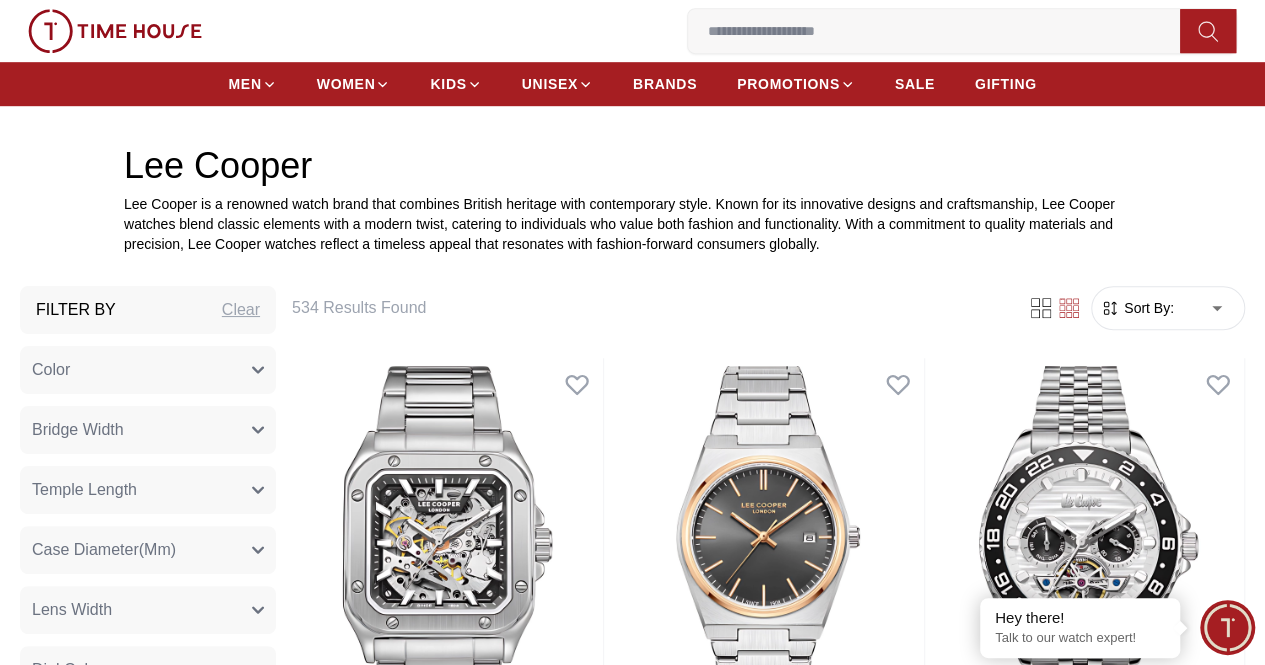 type on "*" 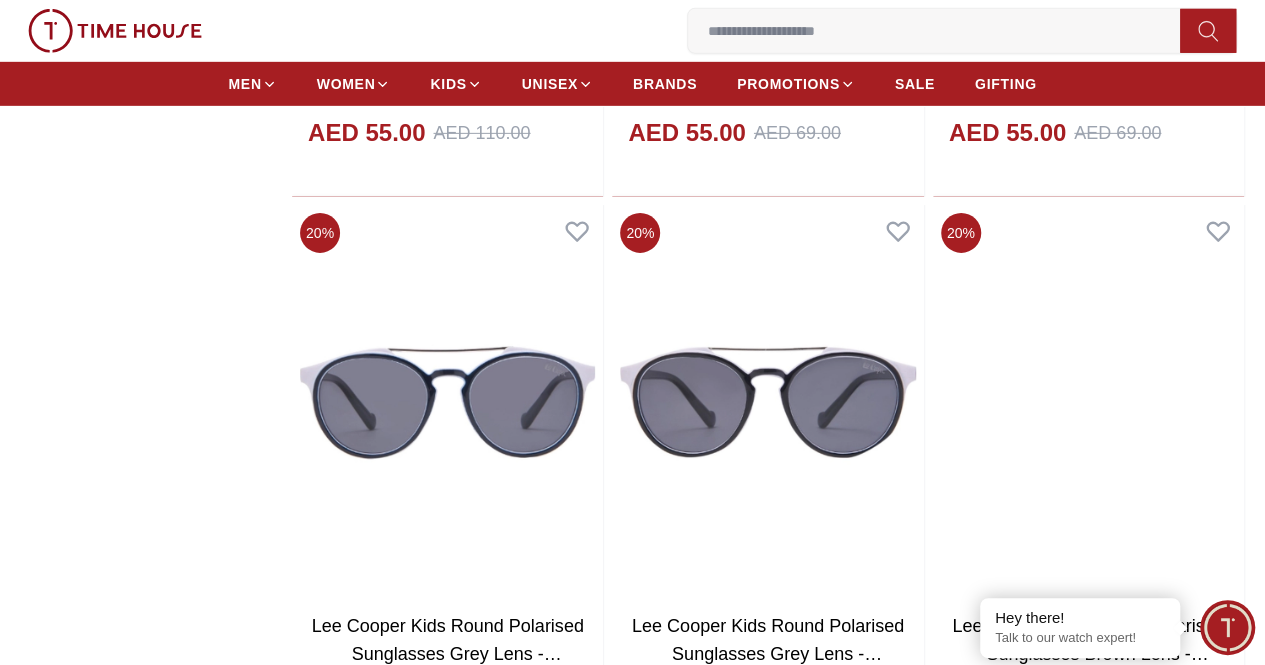 scroll, scrollTop: 7610, scrollLeft: 0, axis: vertical 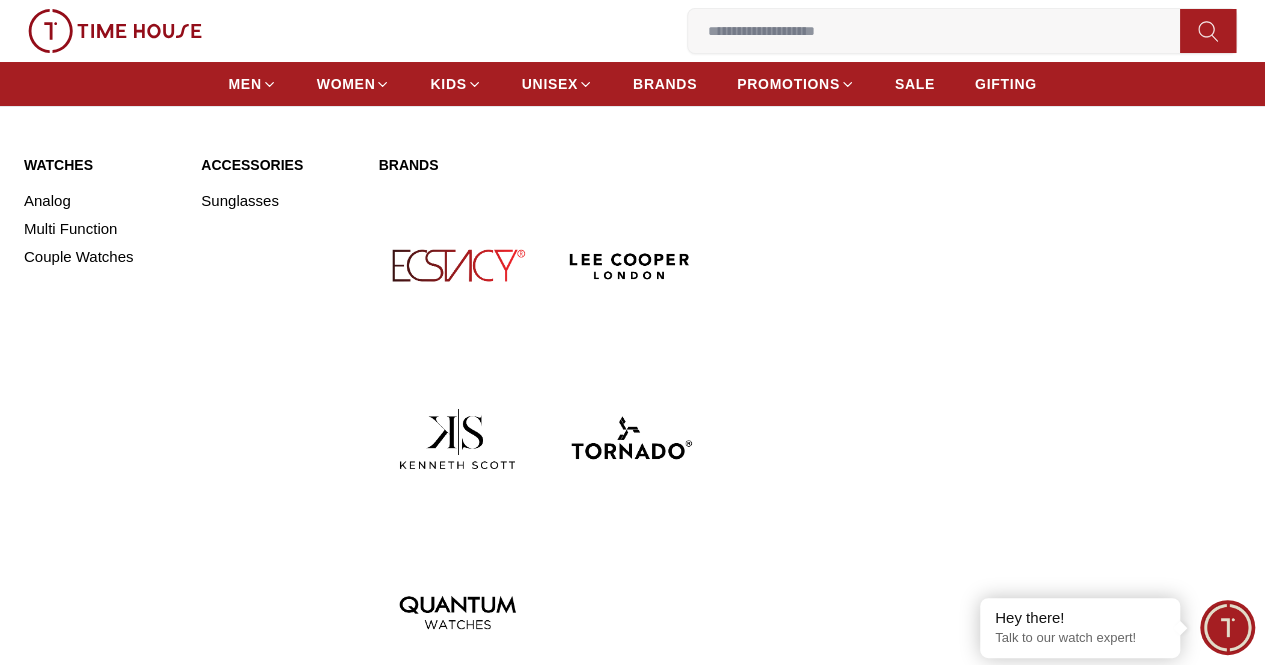 click on "Watches" at bounding box center [100, 165] 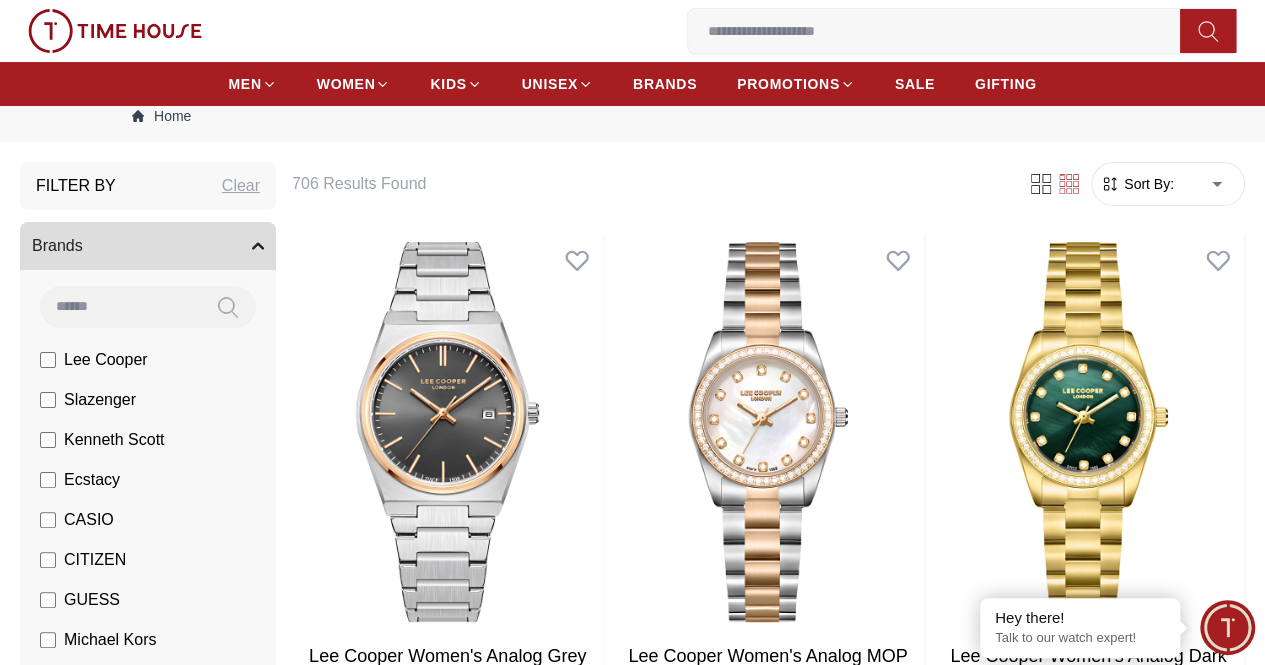 scroll, scrollTop: 0, scrollLeft: 0, axis: both 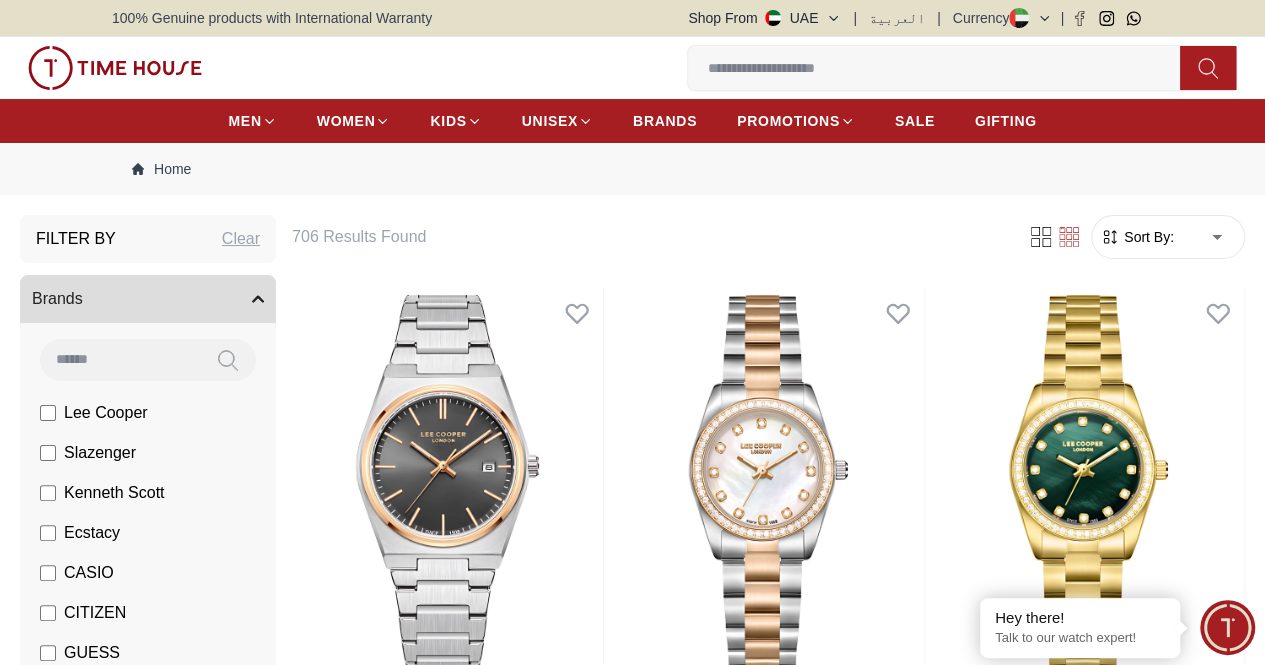click on "Sort By:" at bounding box center [1147, 237] 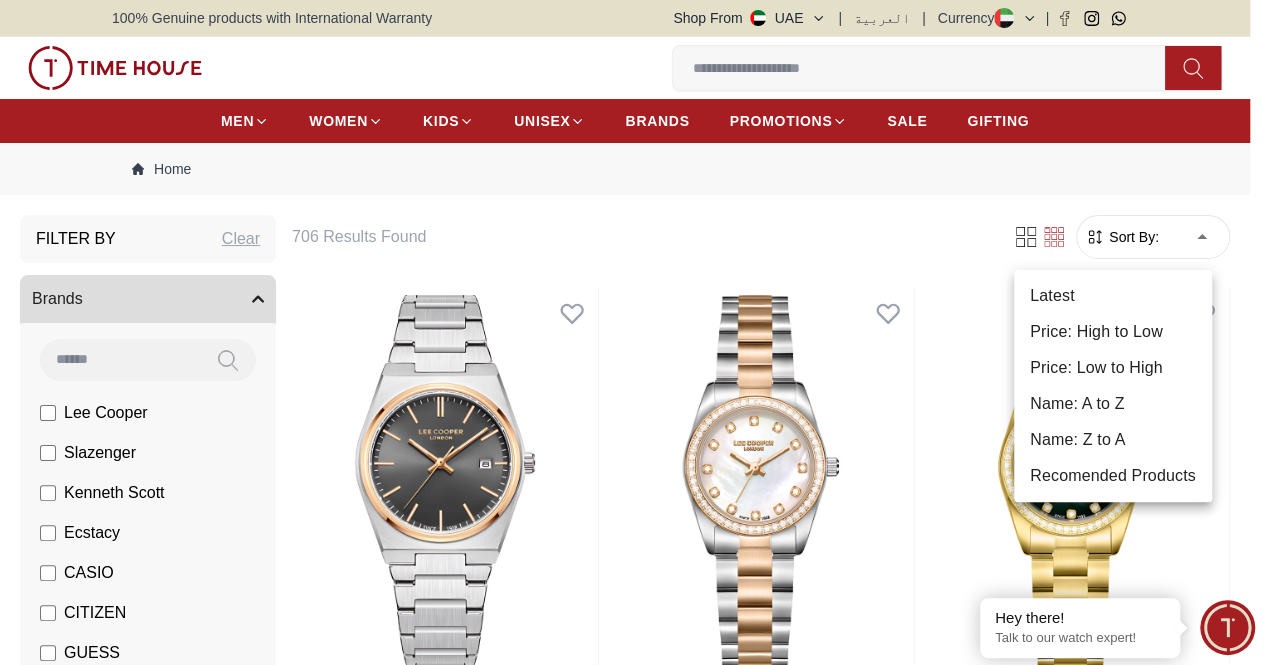 click on "Home Filter By Clear Brands Lee Cooper Slazenger Kenneth Scott Ecstacy CASIO CITIZEN GUESS Michael Kors Police CERRUTI 1881 G-Shock Case Diameter (Mm) 36 40 34 33.2 36.3 29.8 31.1 34.4 37.4 35.2 34.9 Case Diameter(Mm) 42.1 47 32.1 46.5 51.2 45.9 42.9 42 40.5 49 45.7 44 46.3 40.05 49.8 43.4 40.2 43.3 42.2 Band Material Metal Silicone Leather Stainless Steel Brushed With Polished Middle Link Stainless Steel Genuine Leather Acetate Resin Stainless steel Calf Leather Screen Type Amoled TFT LCD Display Display Type Analog Automatic Mechanical Chronograph Analog-Digital Digital Smart Watch Smart Eco Drive HD-IPS Dial Color Black Silver Grey White Black with Gold Markings Yellow Pink Beige Blue+Rose Gold Turquoise Multi Color Orange Black White BlackDial with green/Black bezel Pastel Green Transparent" at bounding box center (632, 2613) 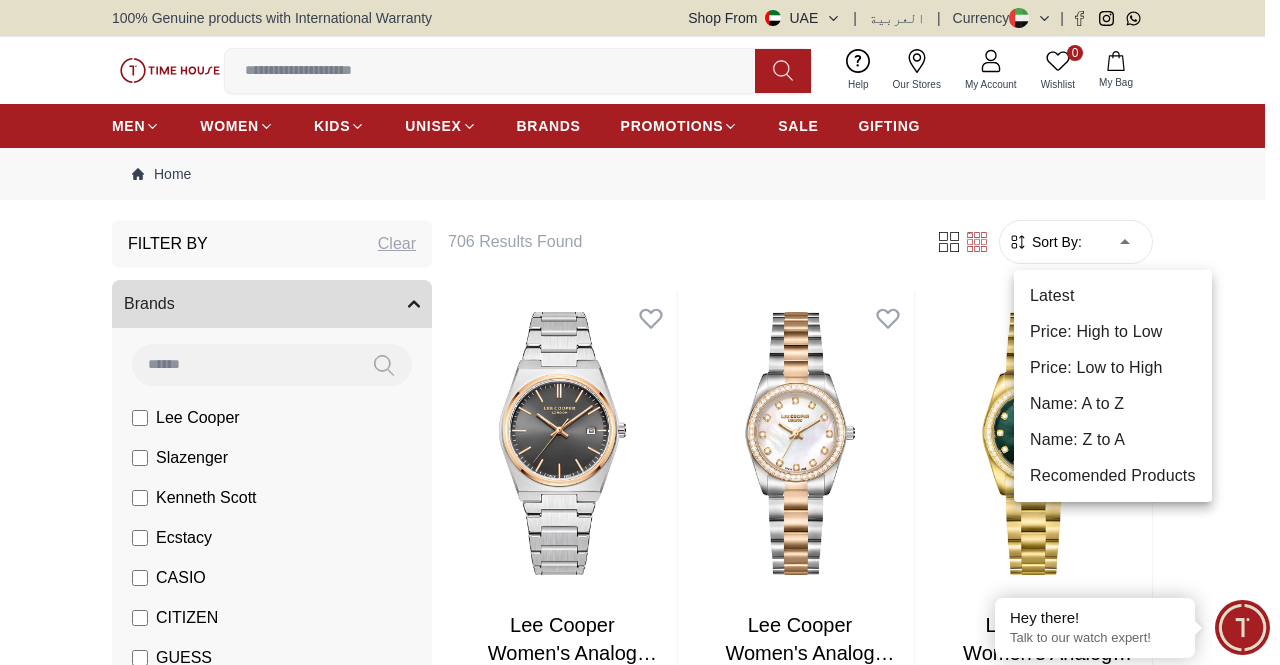 click on "Price: Low to High" at bounding box center (1113, 368) 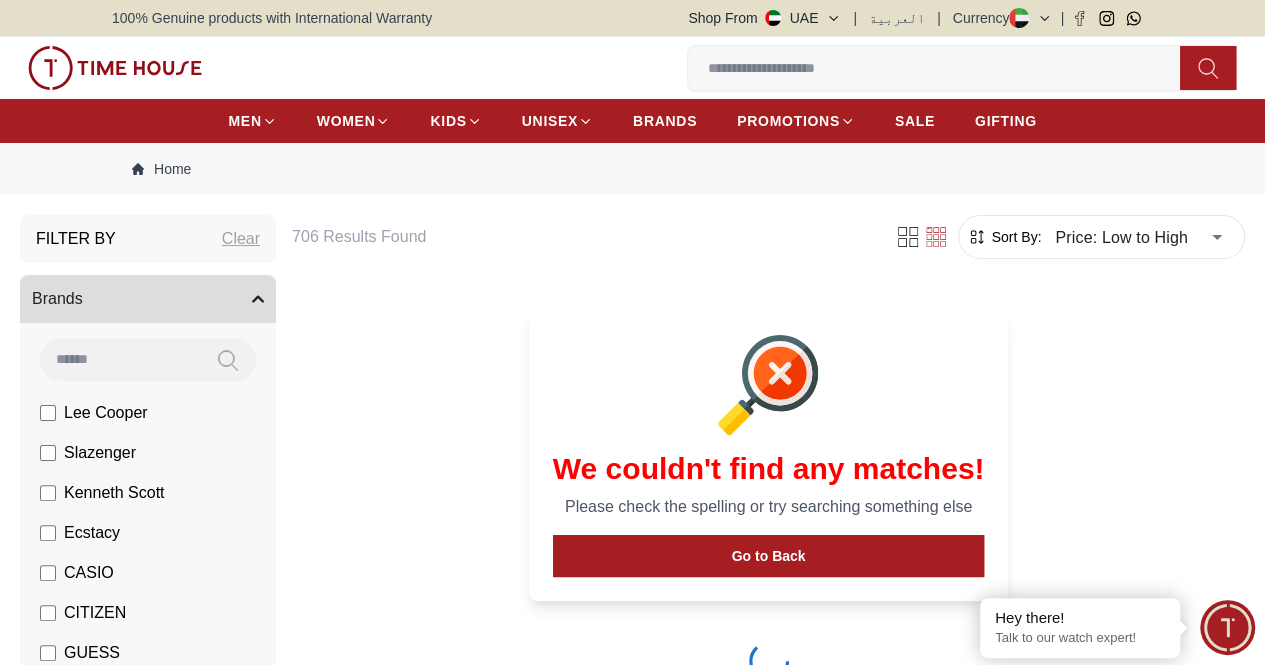 type on "*" 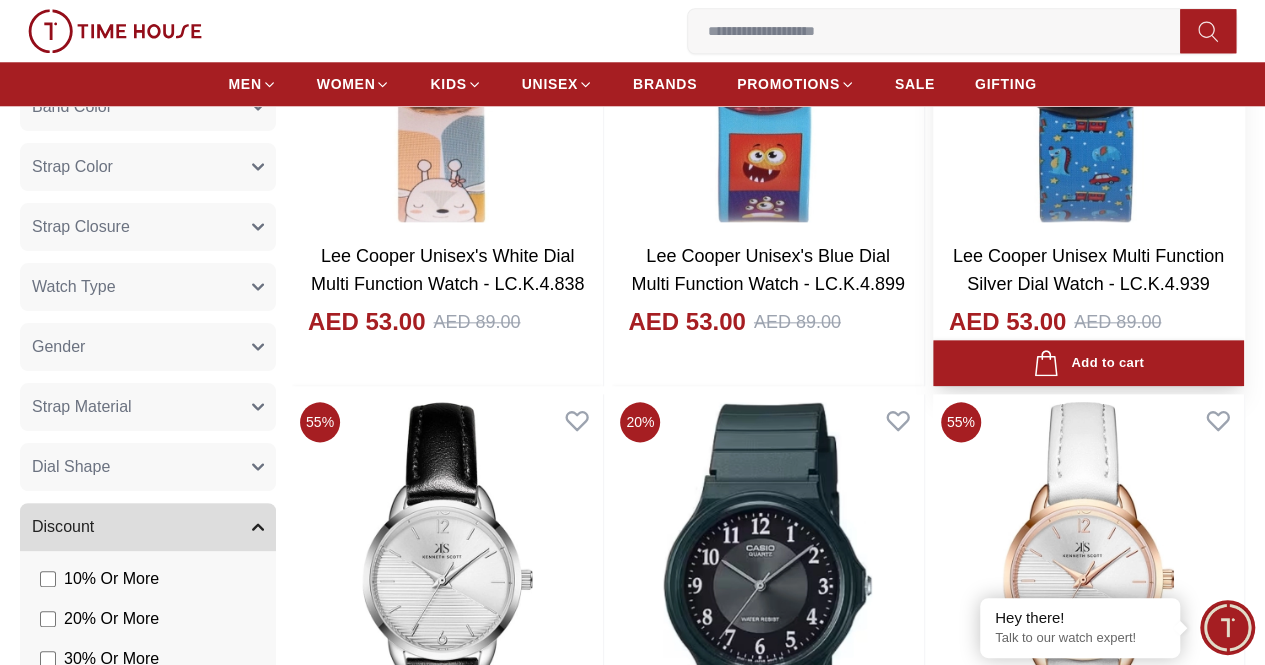 scroll, scrollTop: 1100, scrollLeft: 0, axis: vertical 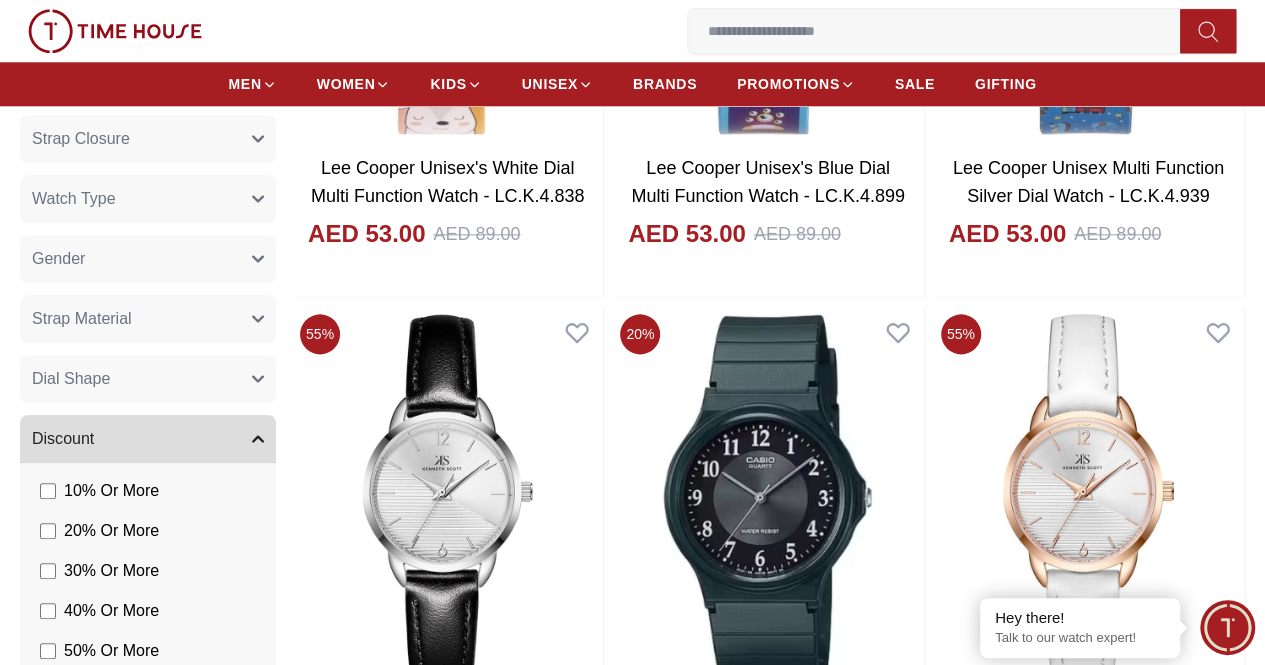 click on "Gender" at bounding box center [148, 259] 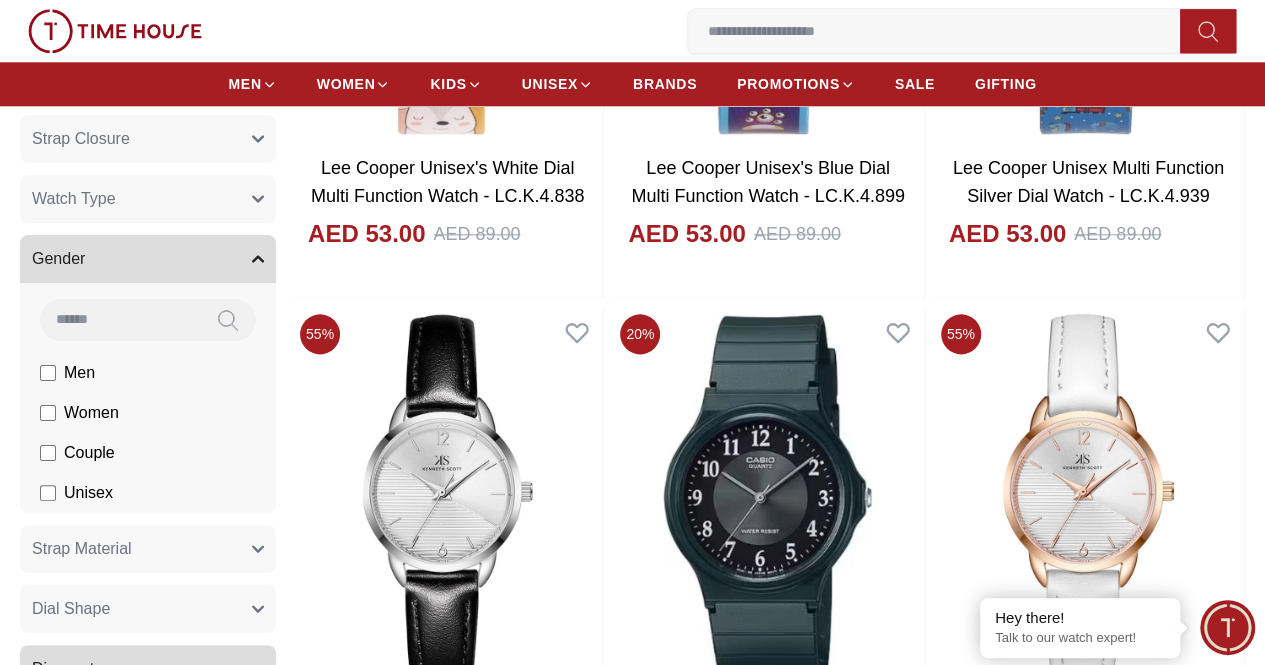 click on "Women" at bounding box center (100, -647) 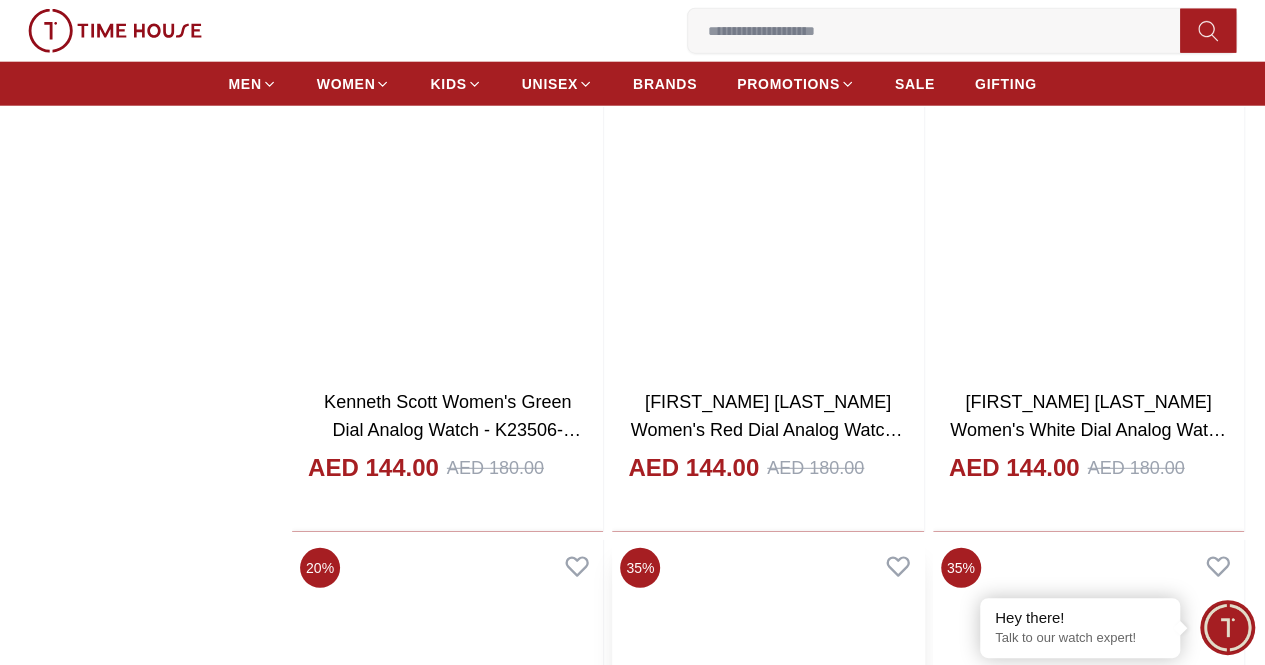 scroll, scrollTop: 2800, scrollLeft: 0, axis: vertical 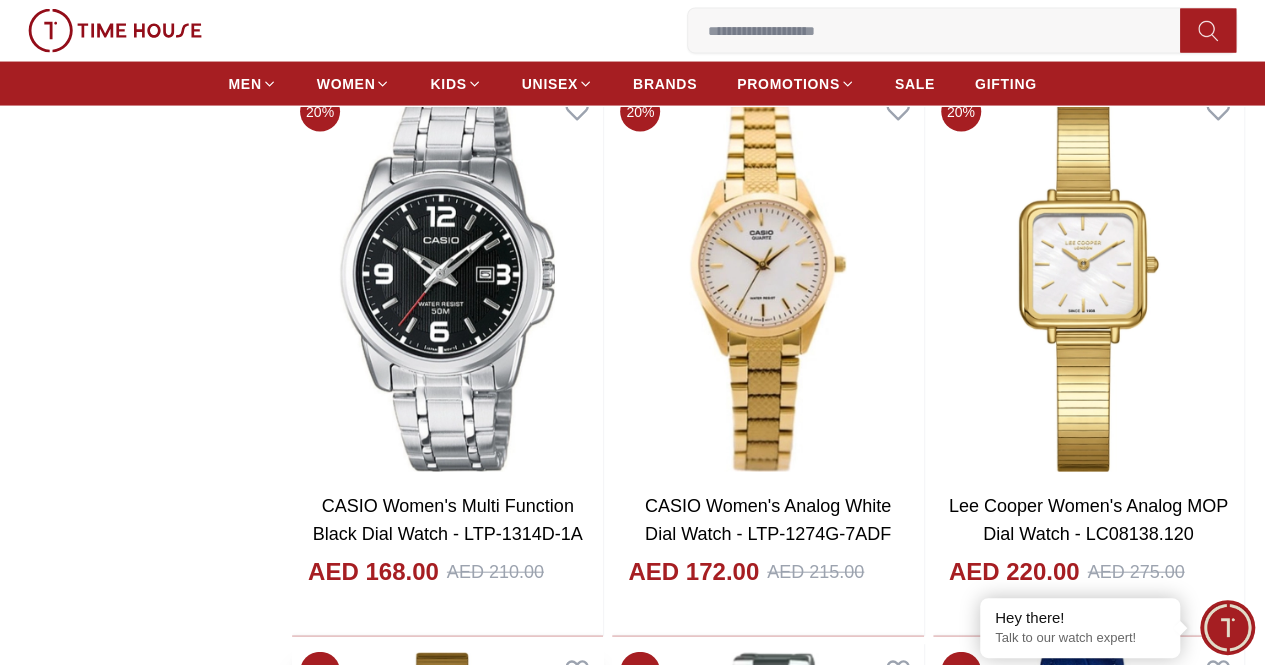 click at bounding box center [447, 842] 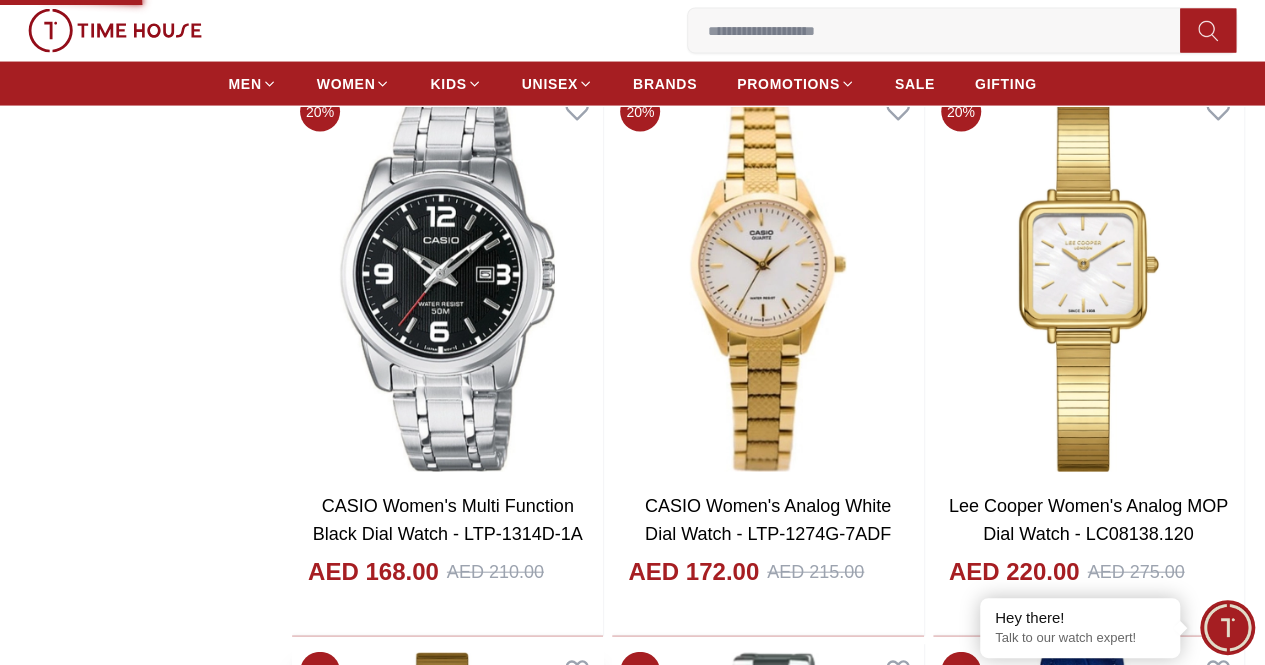 scroll, scrollTop: 0, scrollLeft: 0, axis: both 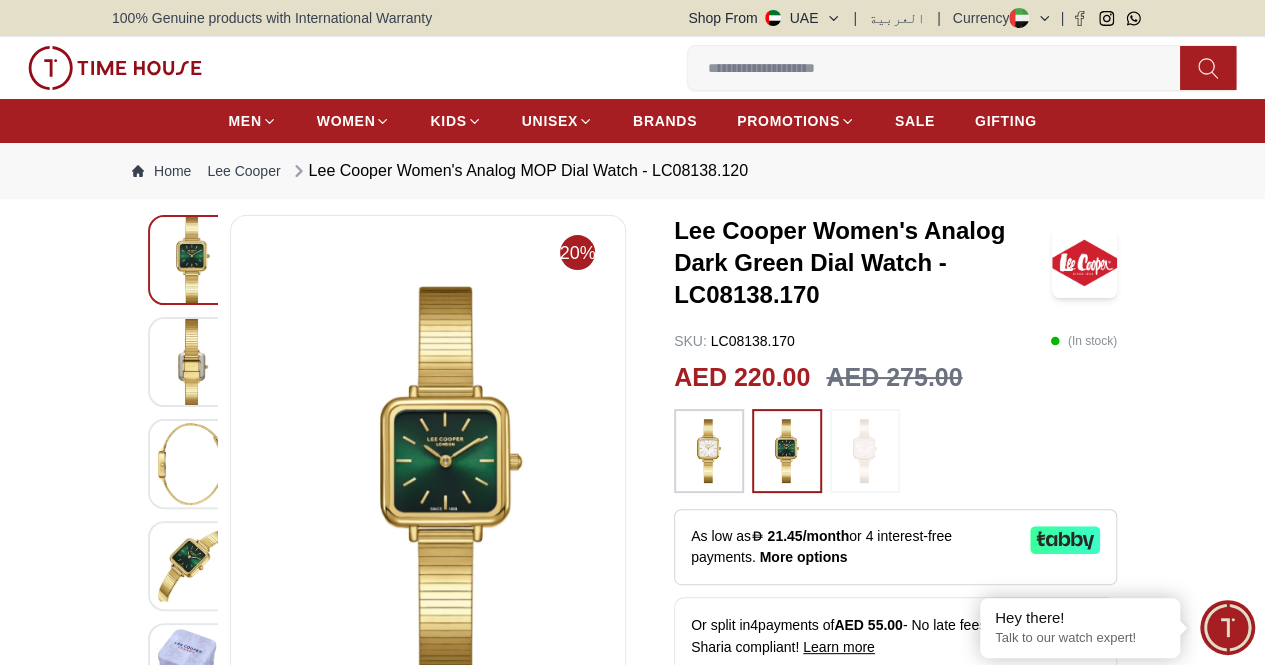 click at bounding box center (865, 451) 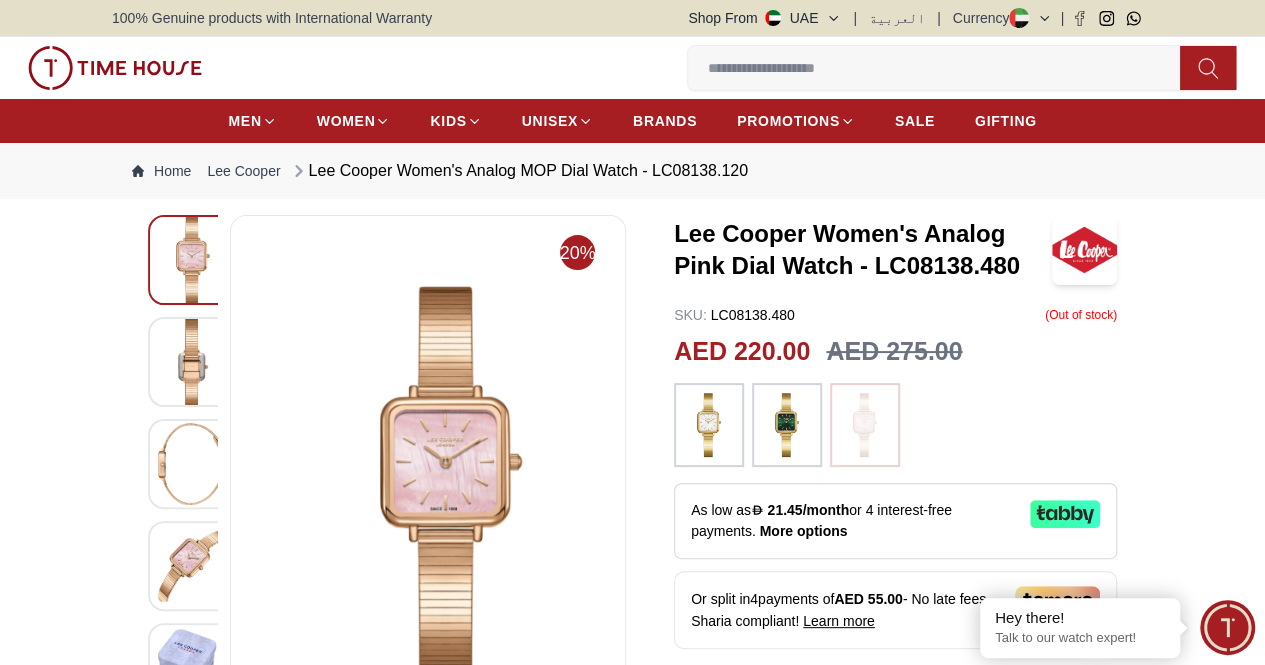 click at bounding box center [787, 425] 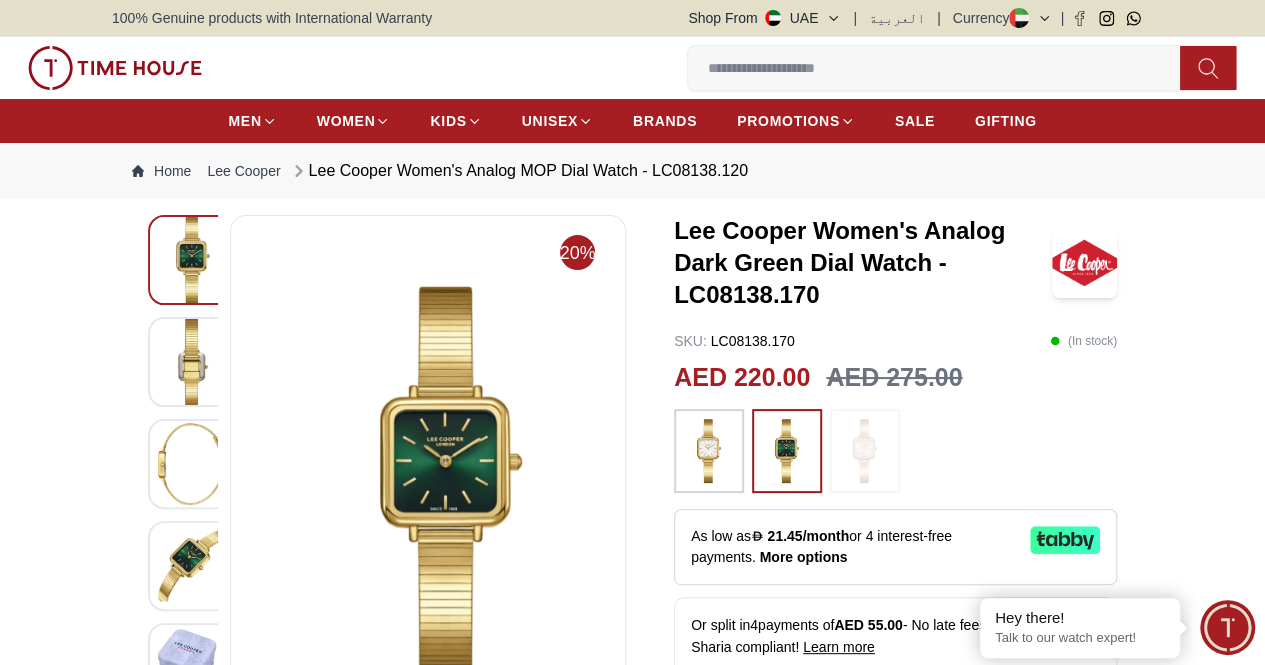 click at bounding box center (709, 451) 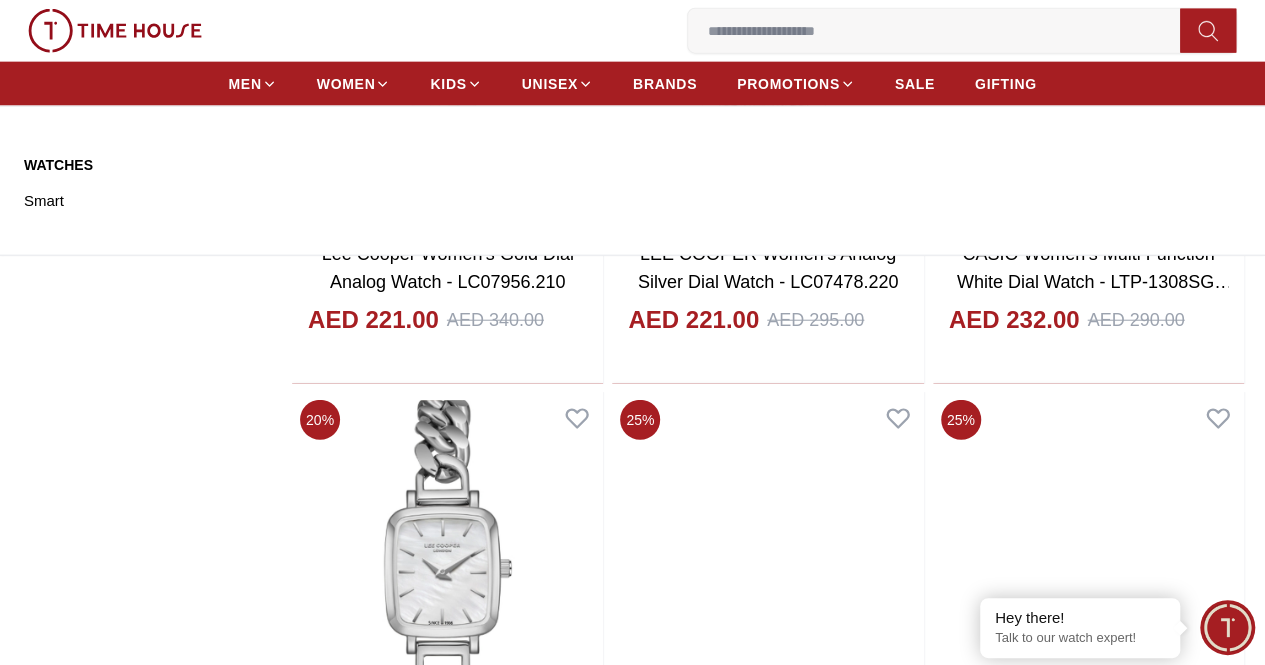 scroll, scrollTop: 9841, scrollLeft: 0, axis: vertical 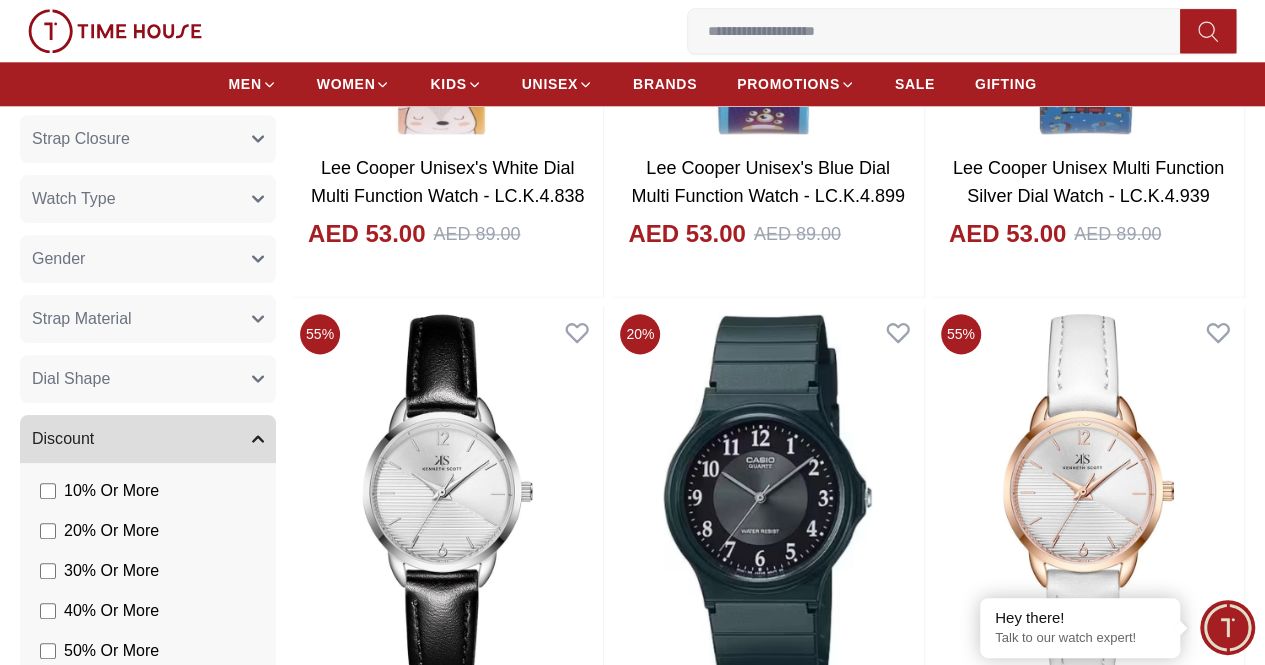type on "******" 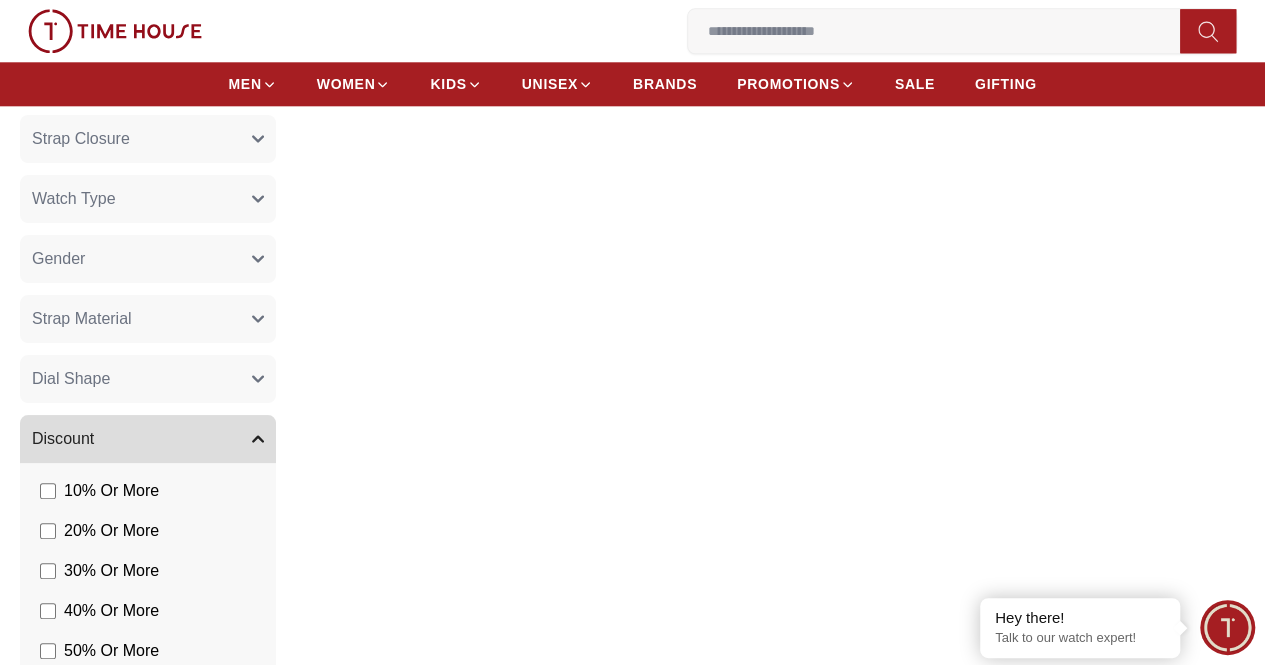 scroll, scrollTop: 0, scrollLeft: 0, axis: both 